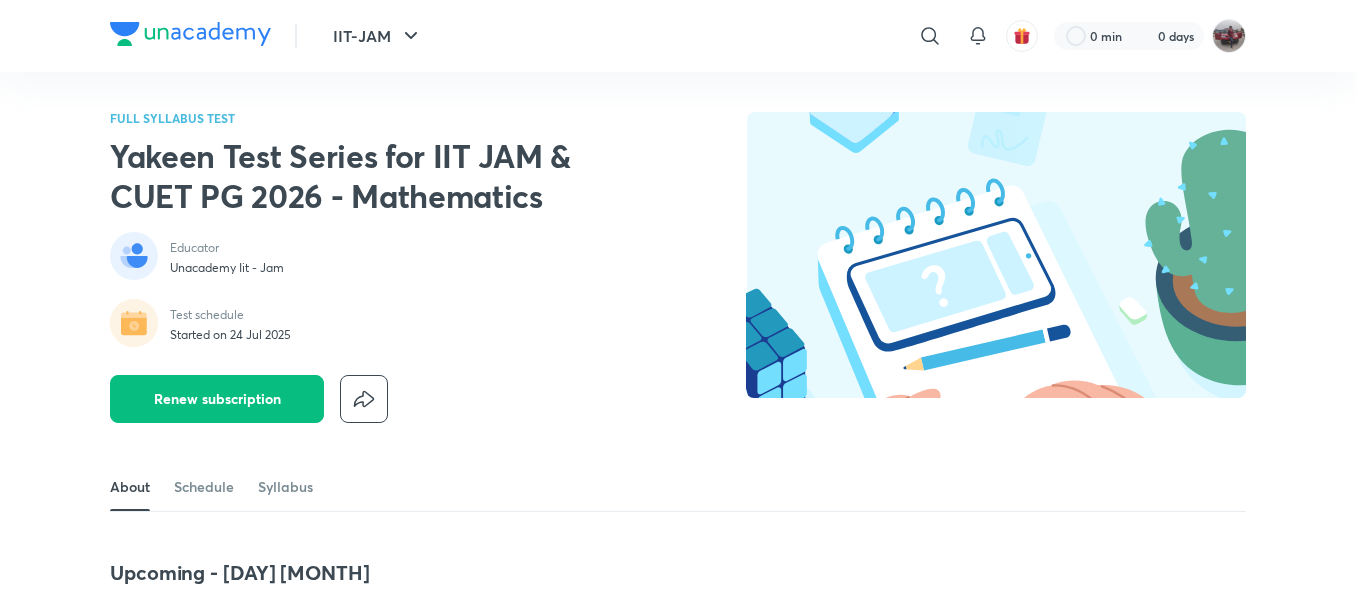 scroll, scrollTop: 0, scrollLeft: 0, axis: both 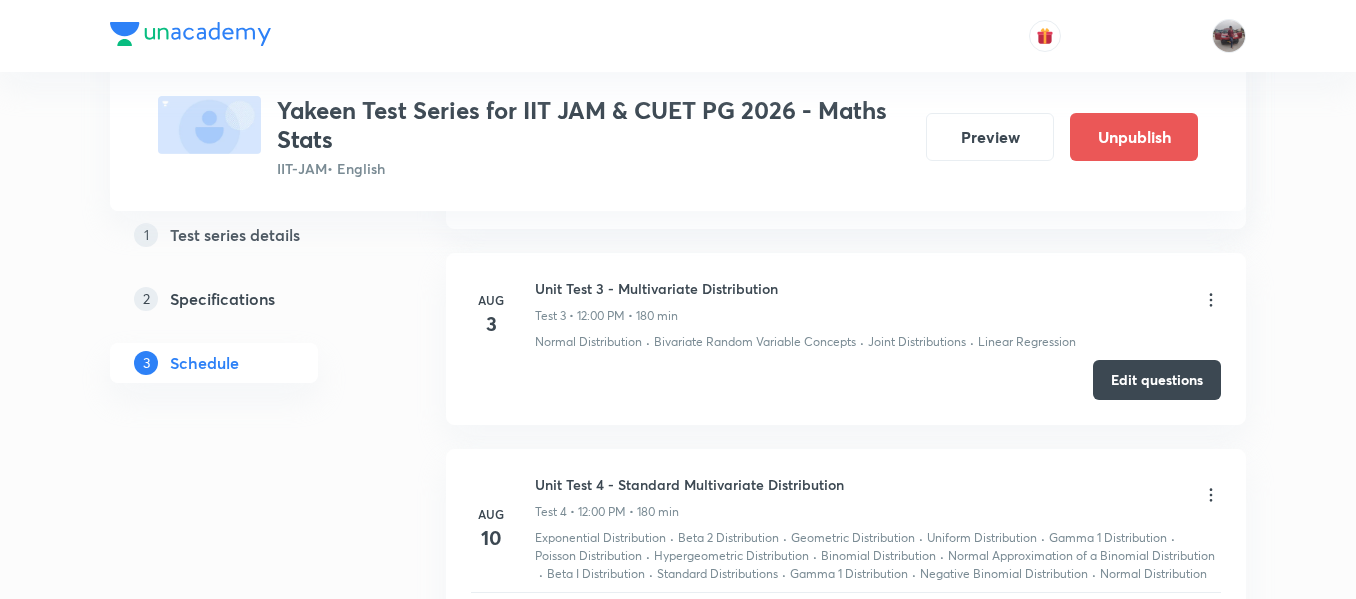 click on "1 Test series details 2 Specifications 3 Schedule" at bounding box center [246, 311] 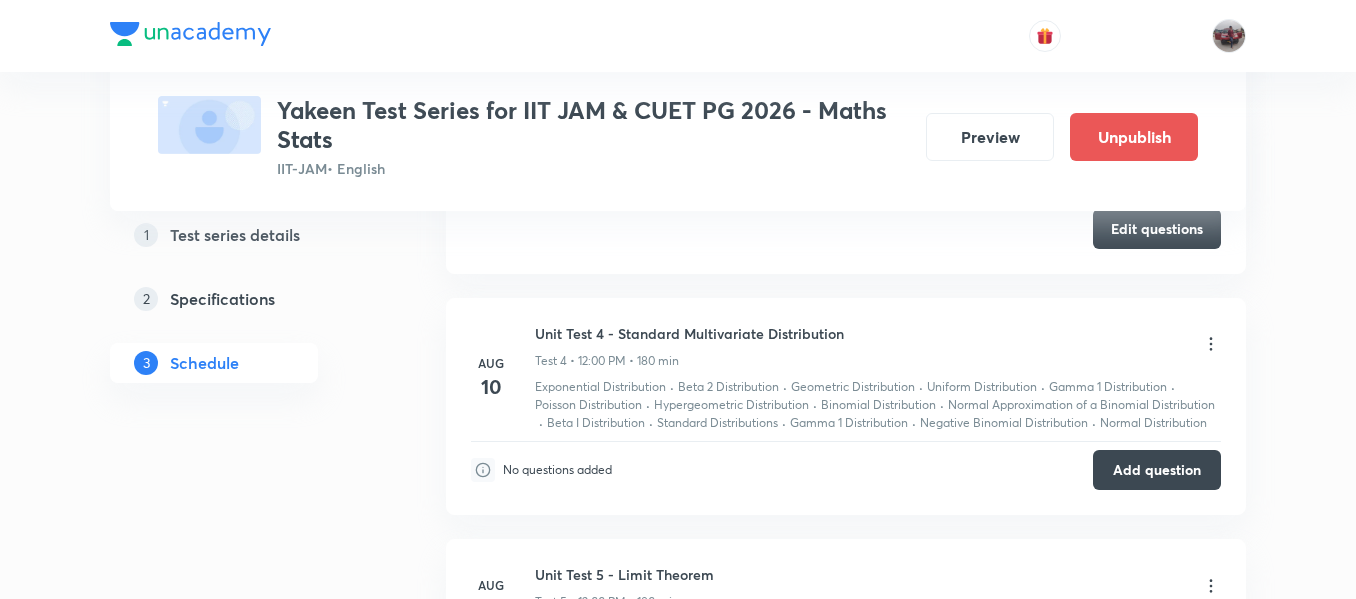 scroll, scrollTop: 1532, scrollLeft: 0, axis: vertical 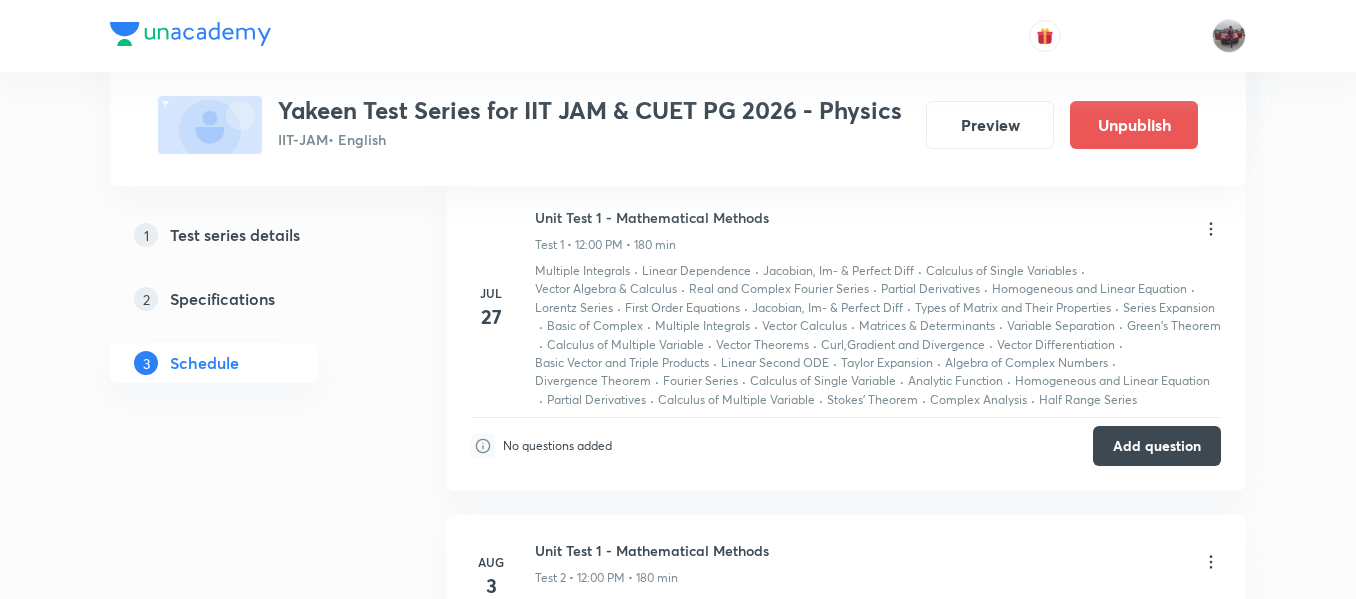 click 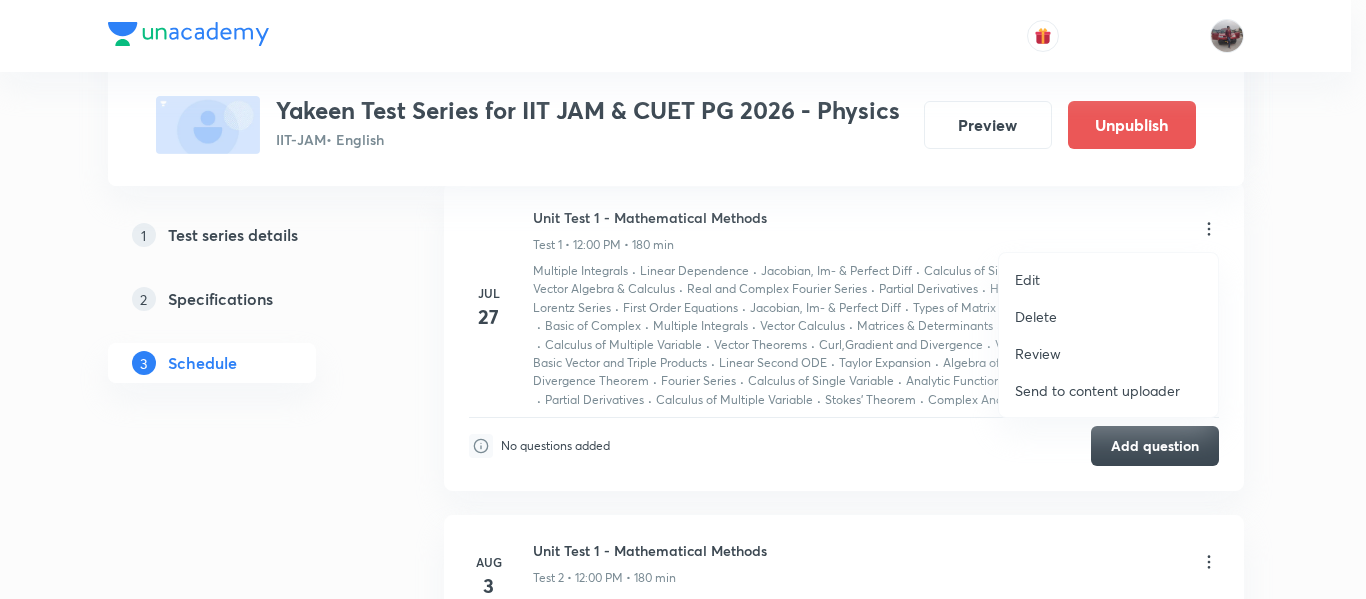 click on "Delete" at bounding box center [1108, 316] 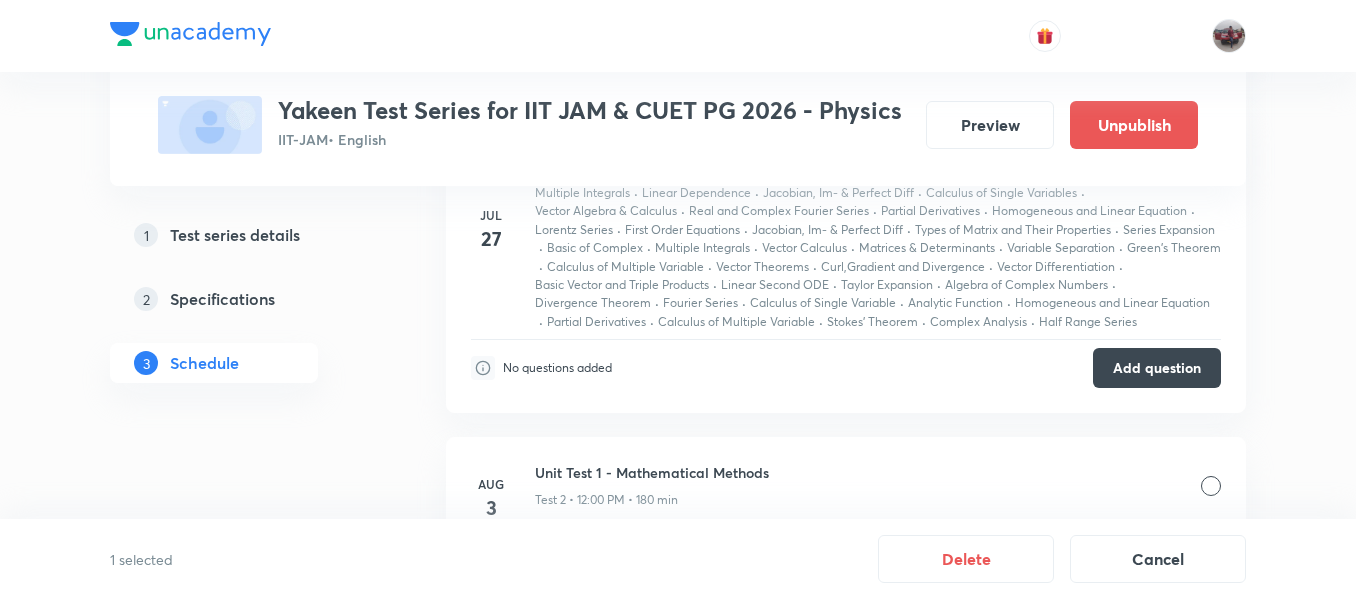 scroll, scrollTop: 1078, scrollLeft: 0, axis: vertical 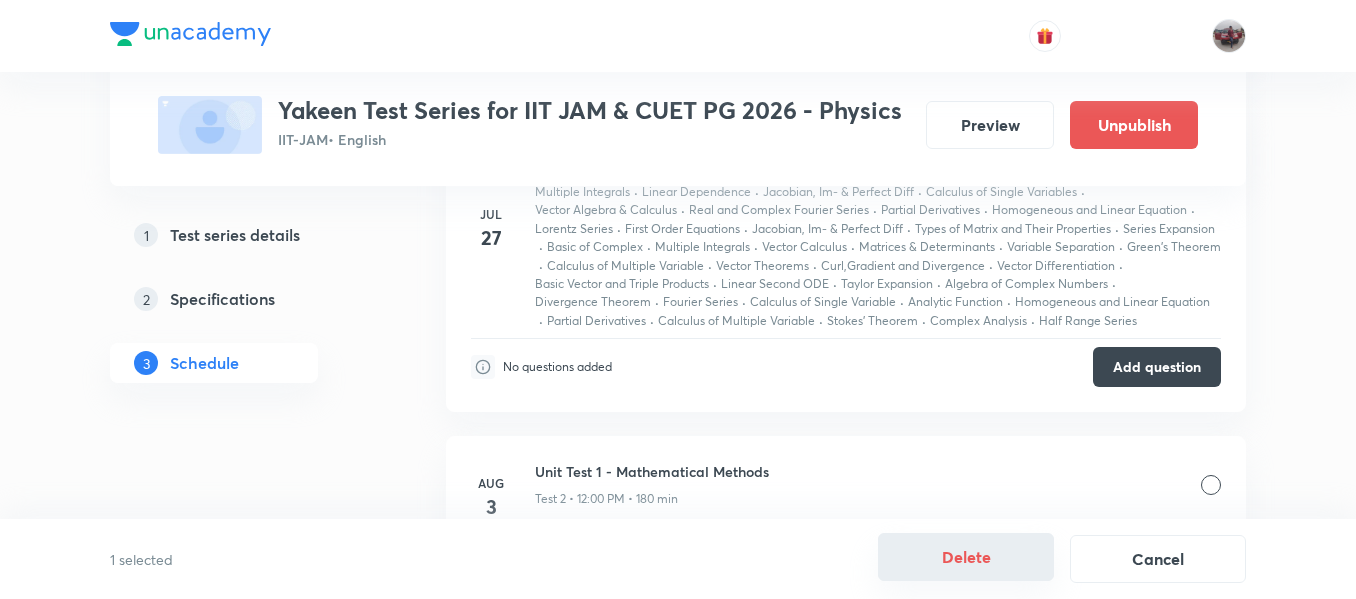 click on "Delete" at bounding box center (966, 557) 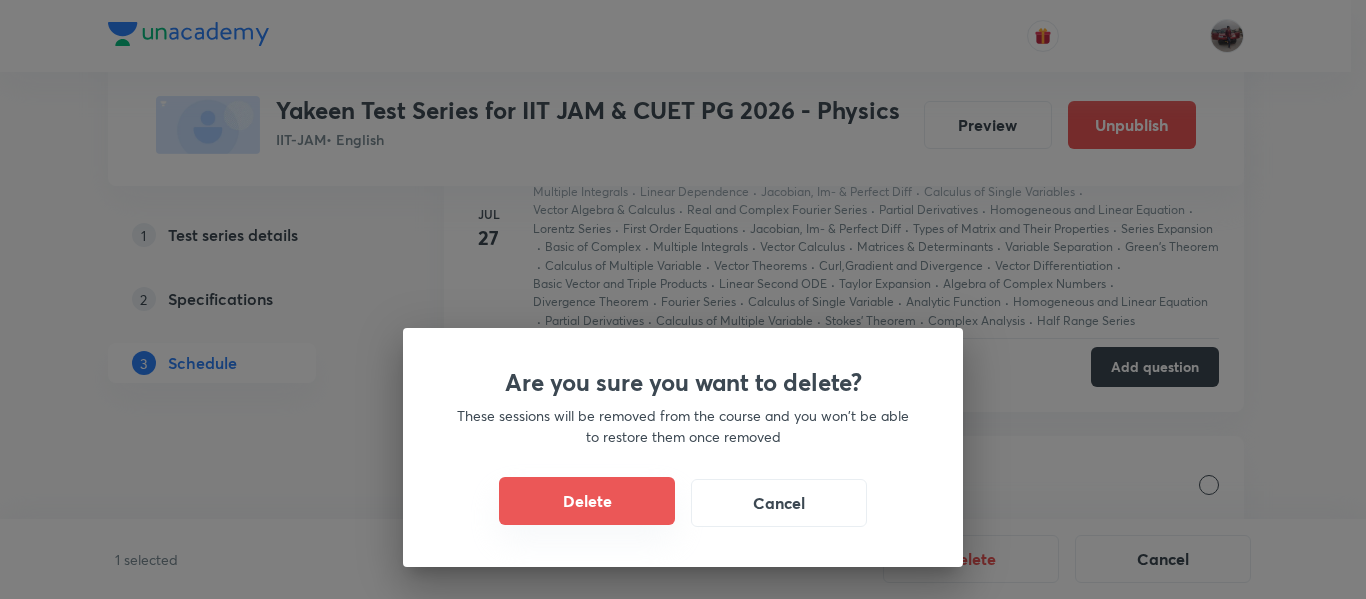 click on "Delete" at bounding box center [587, 501] 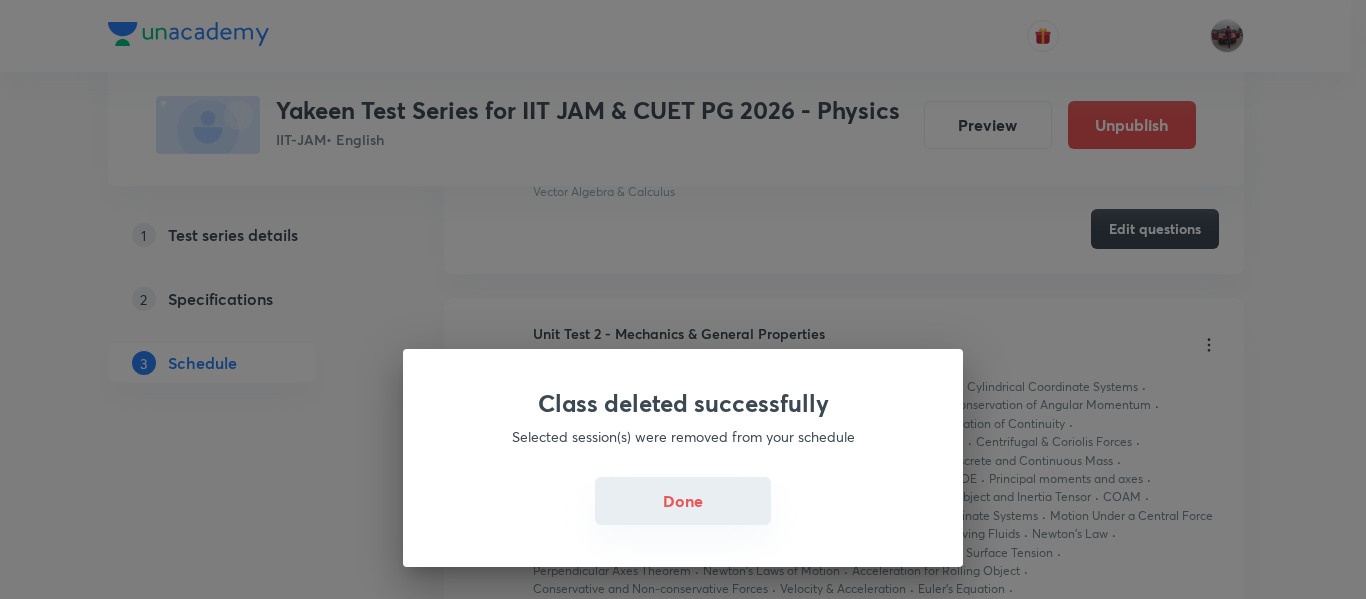 click on "Done" at bounding box center (683, 501) 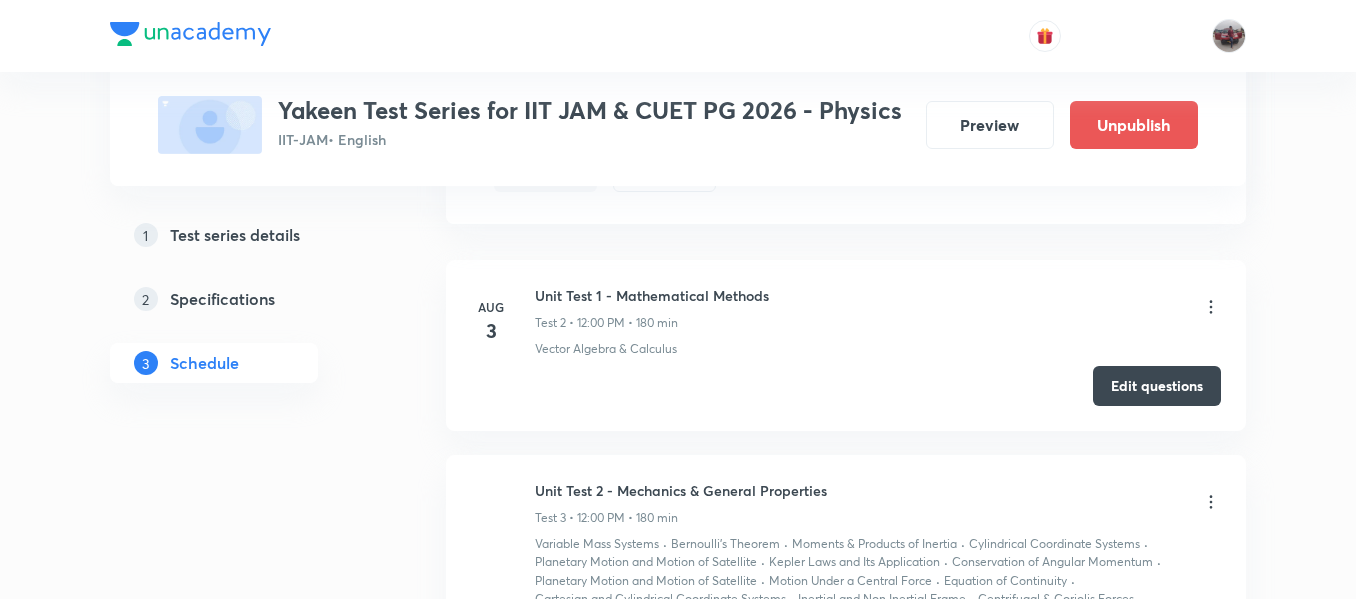 scroll, scrollTop: 901, scrollLeft: 0, axis: vertical 